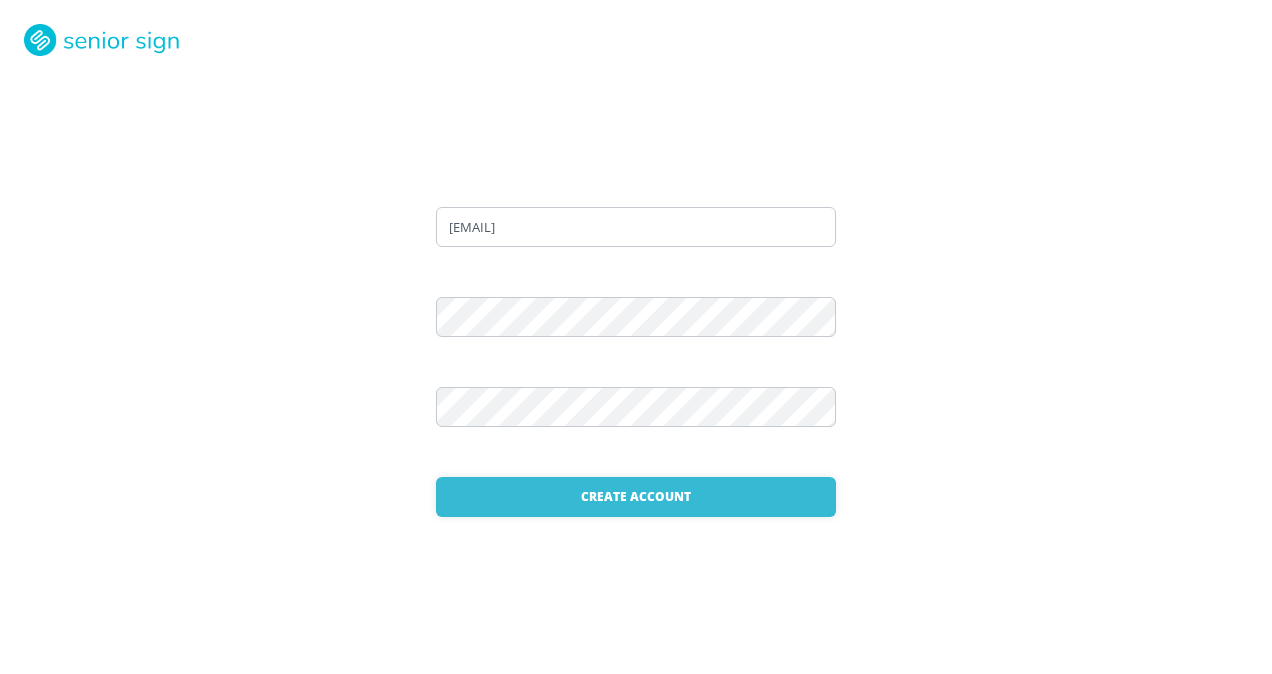 scroll, scrollTop: 0, scrollLeft: 0, axis: both 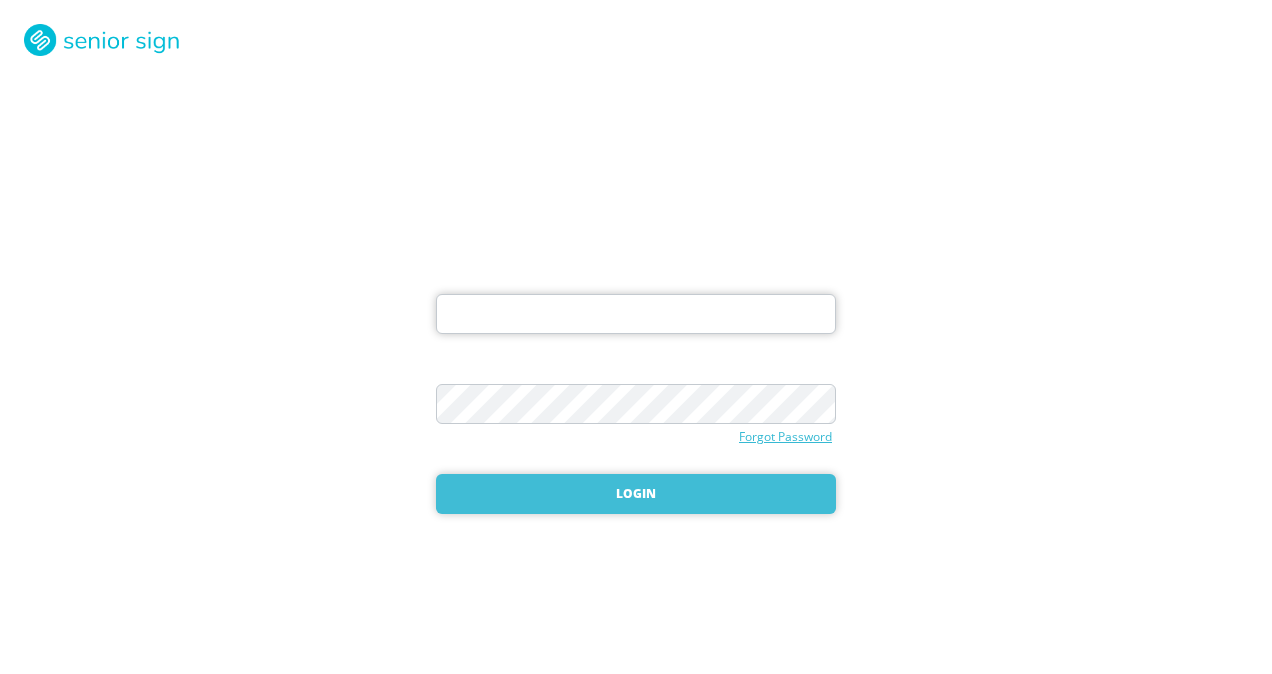 type on "[EMAIL]" 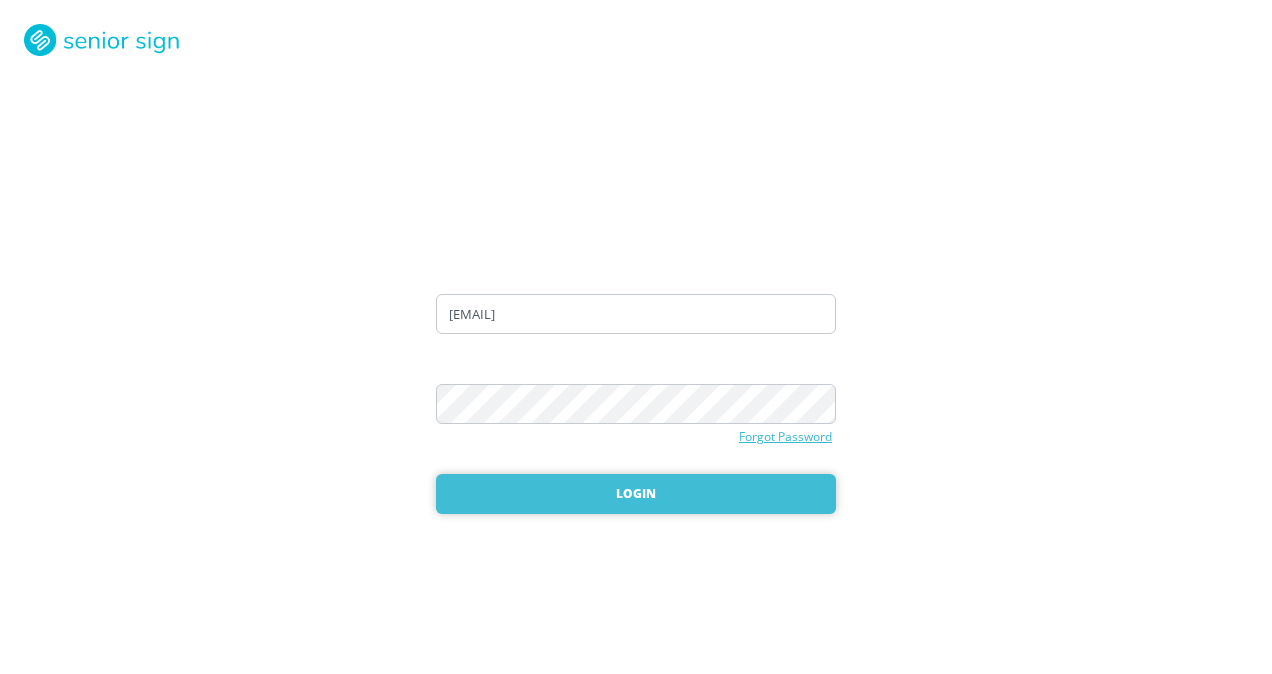 click on "Login" at bounding box center [636, 494] 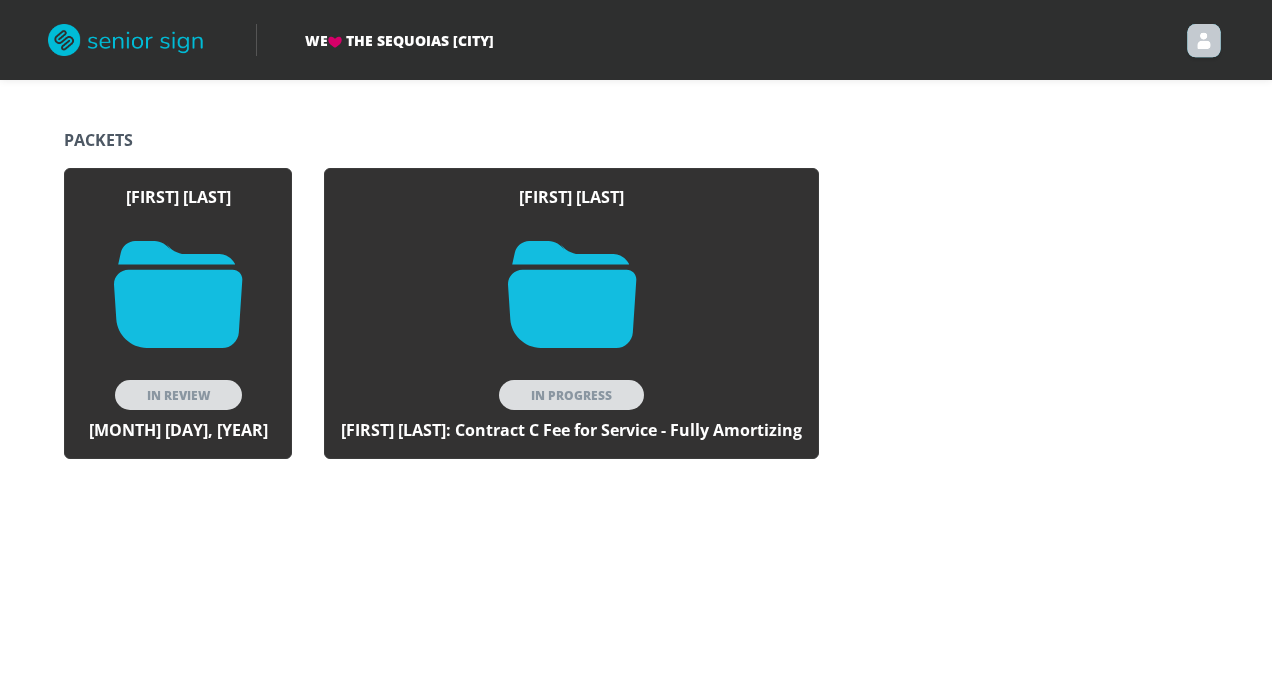 click at bounding box center (572, 294) 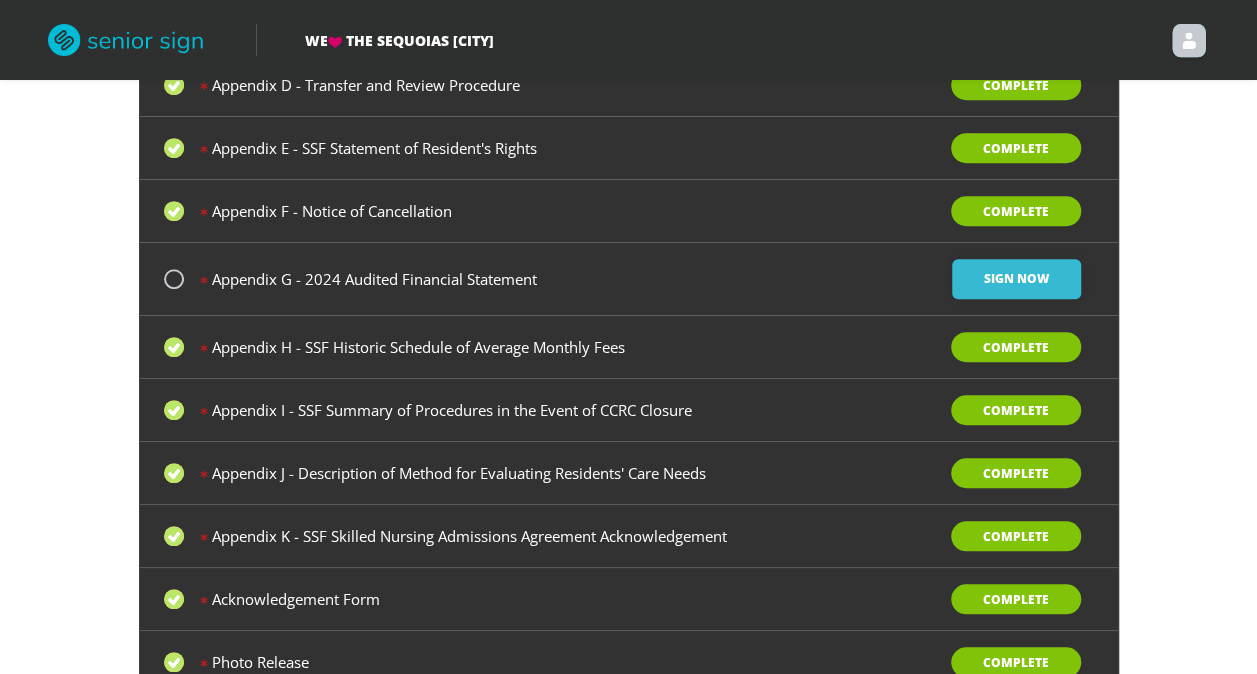 scroll, scrollTop: 500, scrollLeft: 0, axis: vertical 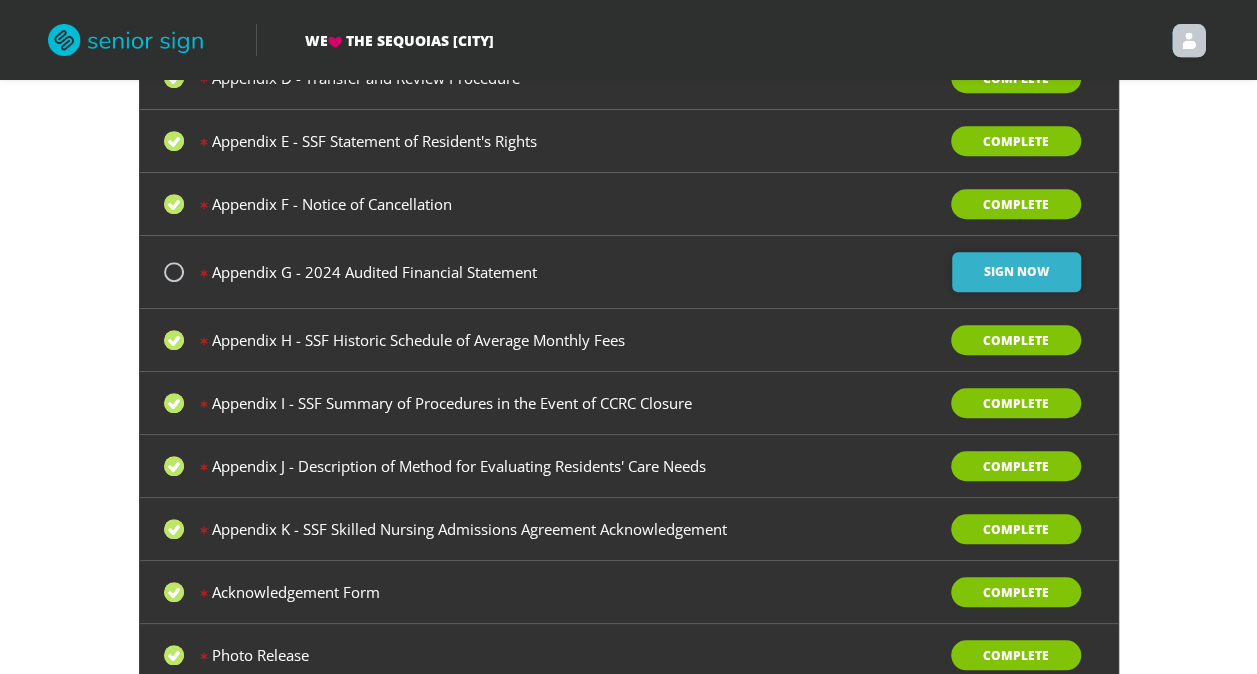 click on "Sign Now" at bounding box center [1016, 272] 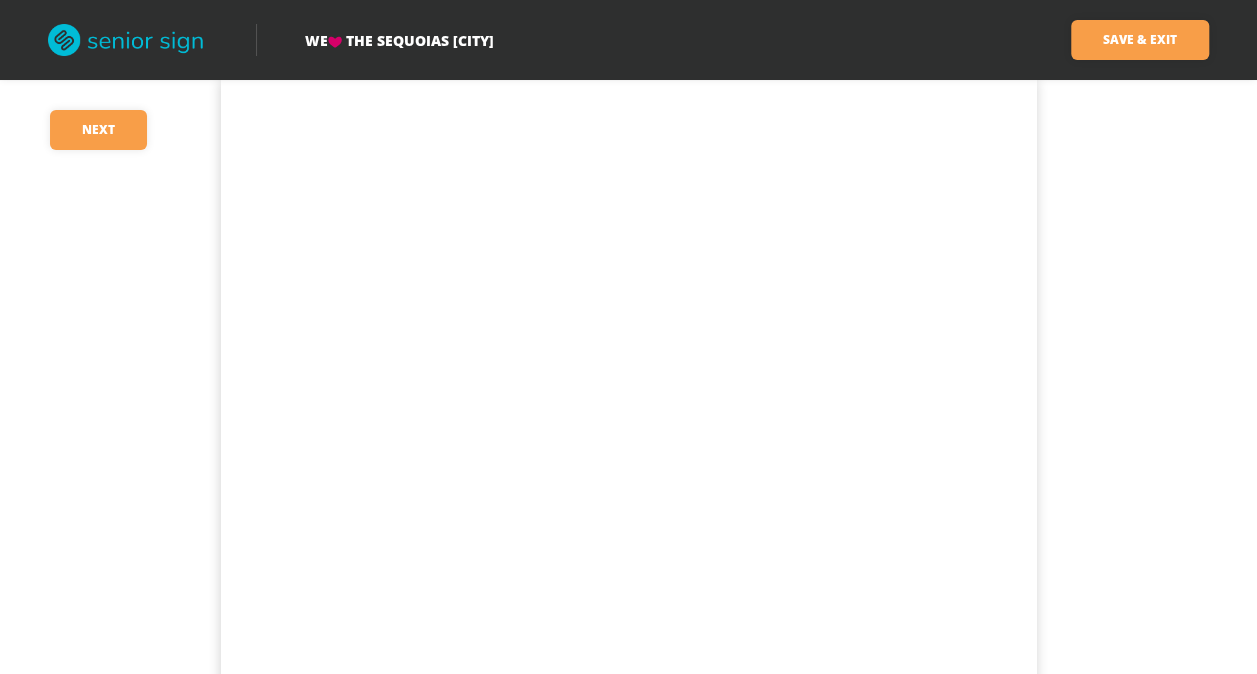 scroll, scrollTop: 0, scrollLeft: 0, axis: both 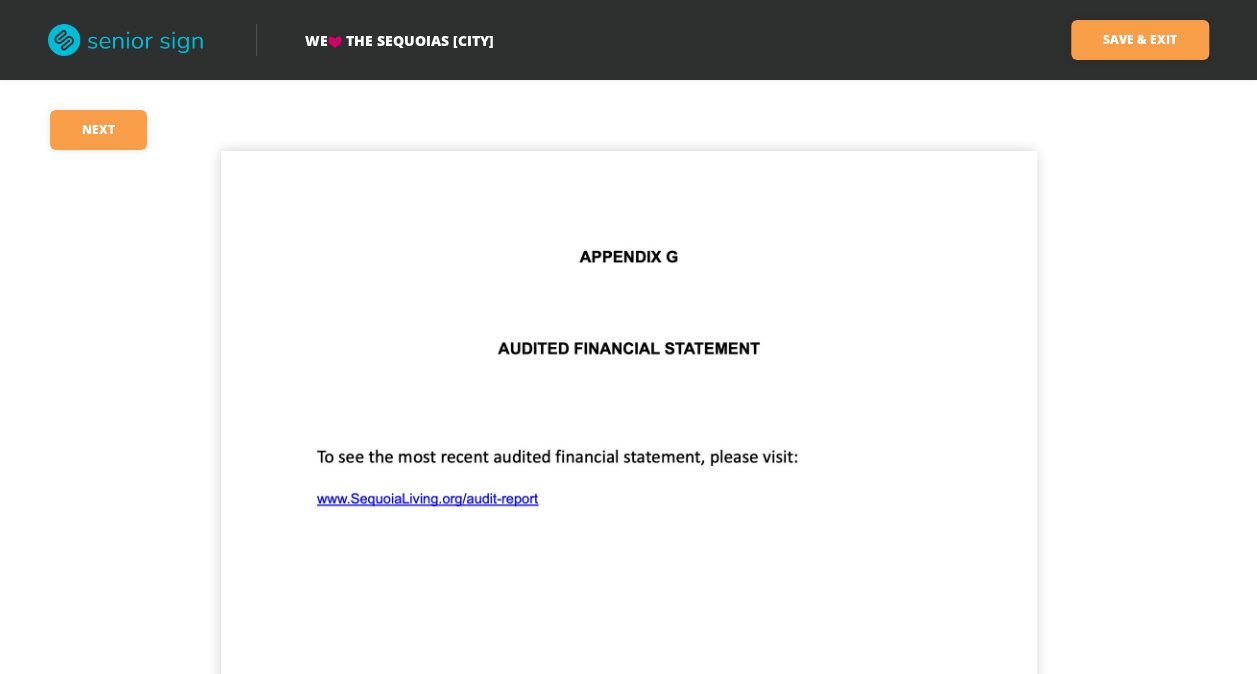 drag, startPoint x: 316, startPoint y: 496, endPoint x: 495, endPoint y: 500, distance: 179.0447 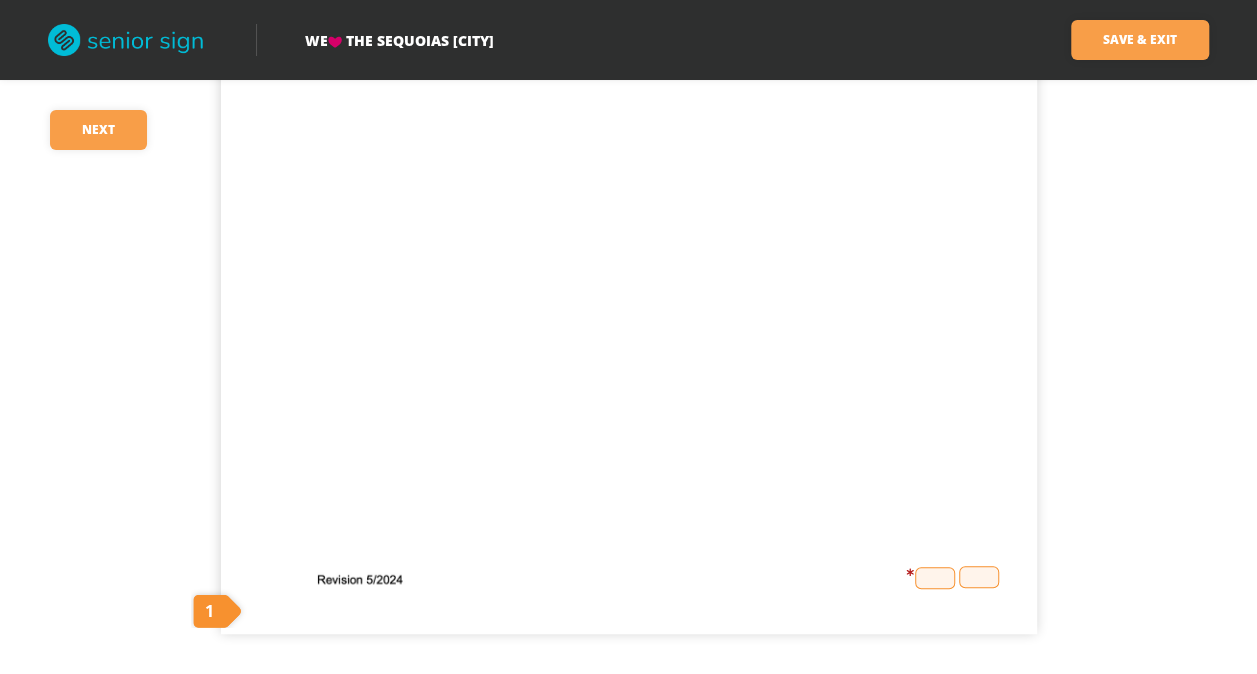 scroll, scrollTop: 588, scrollLeft: 0, axis: vertical 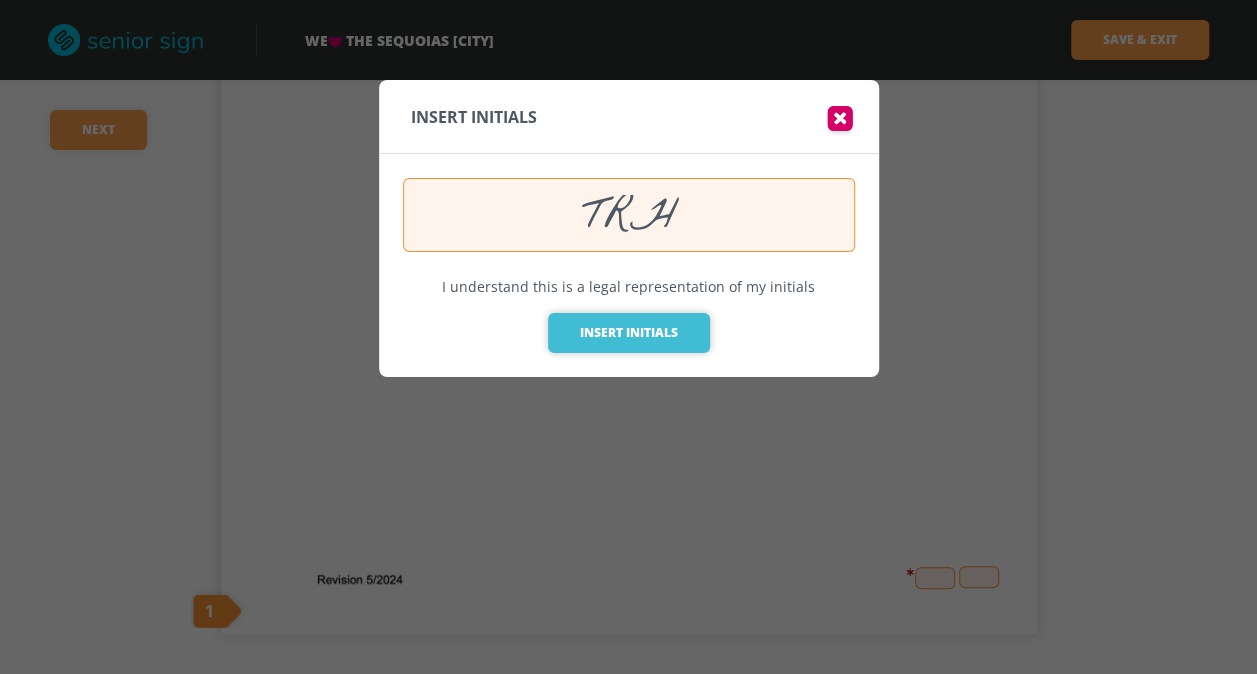 type on "TRH" 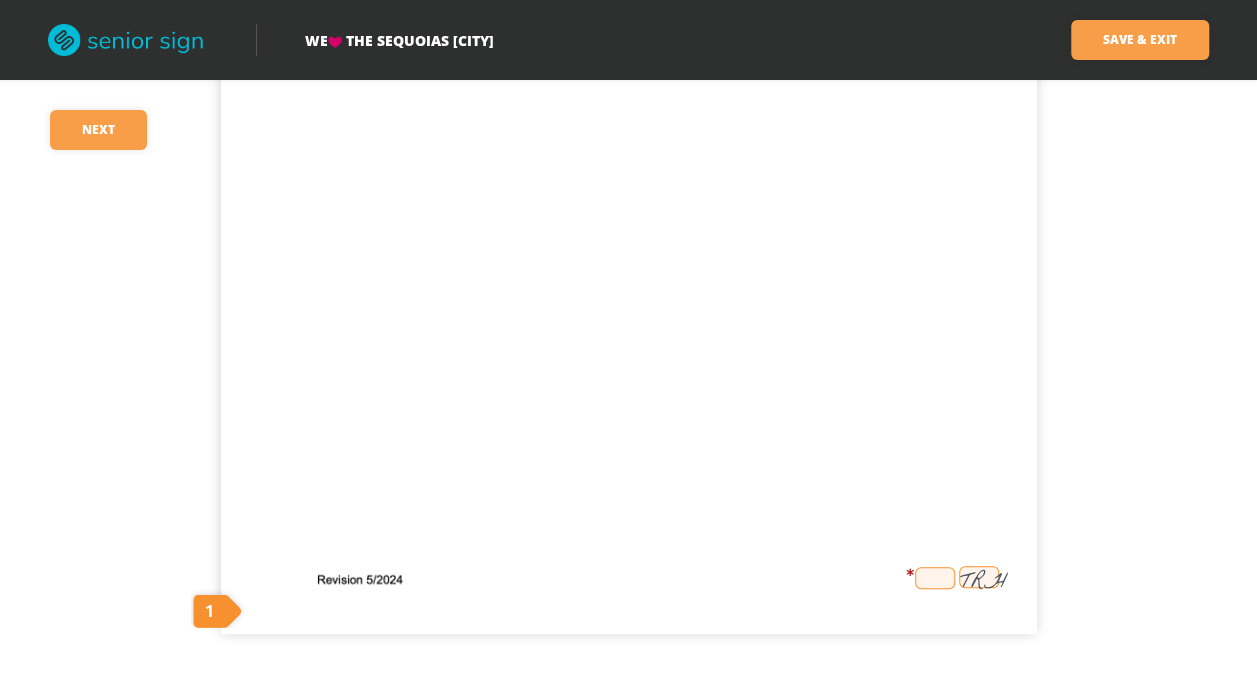 click at bounding box center [935, 578] 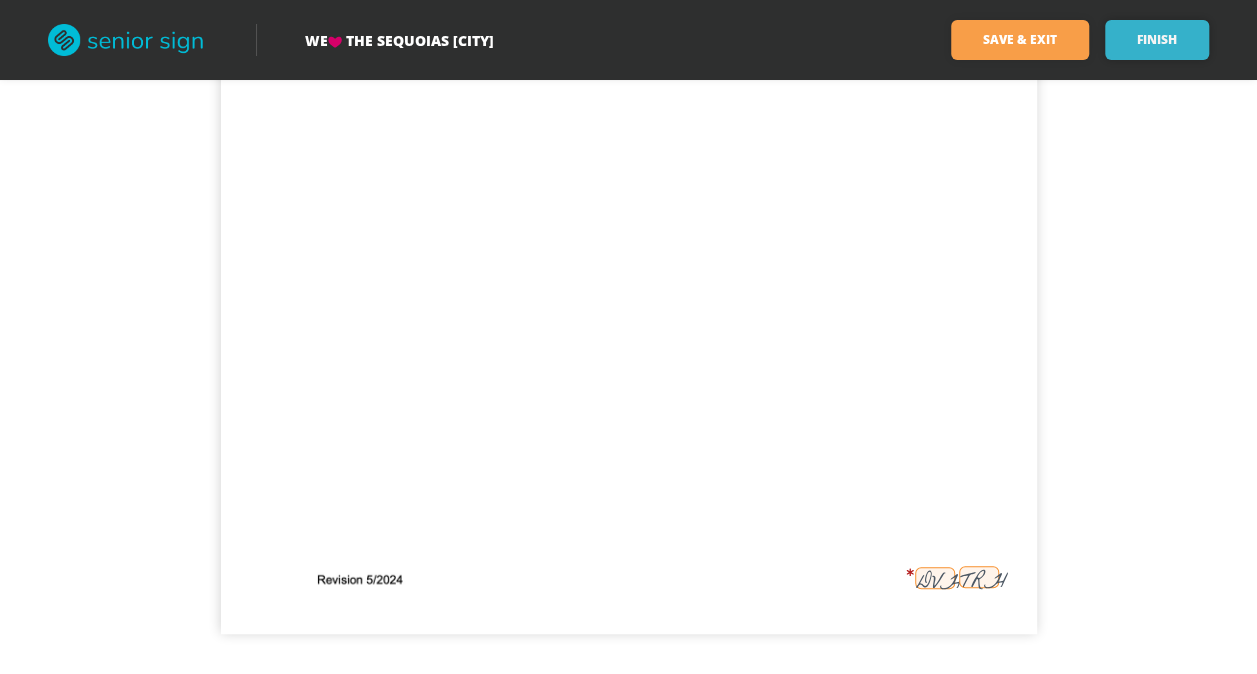 click on "Finish" at bounding box center [1157, 40] 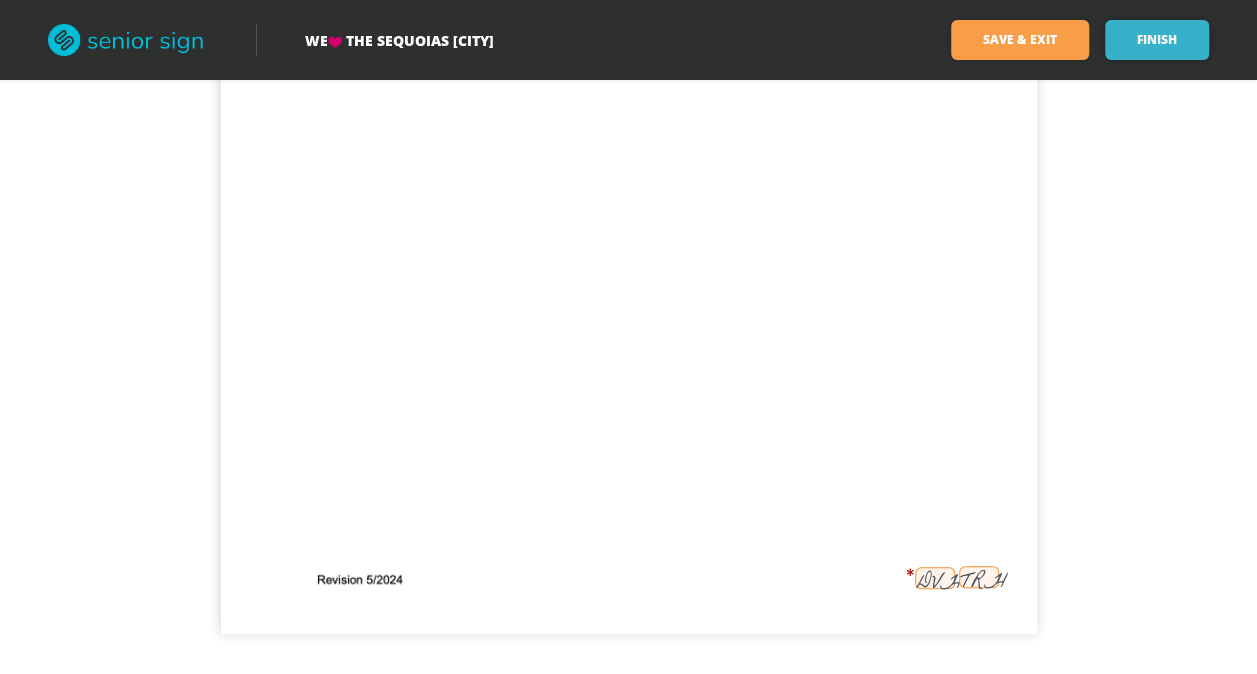scroll, scrollTop: 0, scrollLeft: 0, axis: both 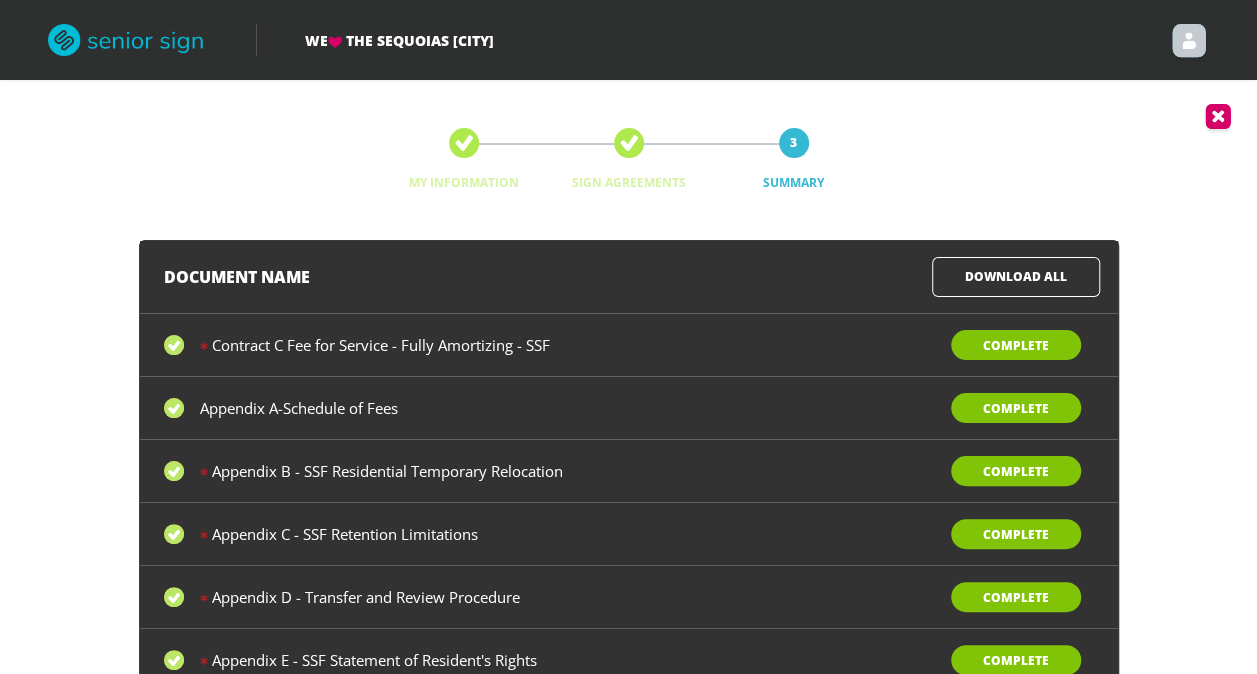 click on "Complete" at bounding box center [1016, 345] 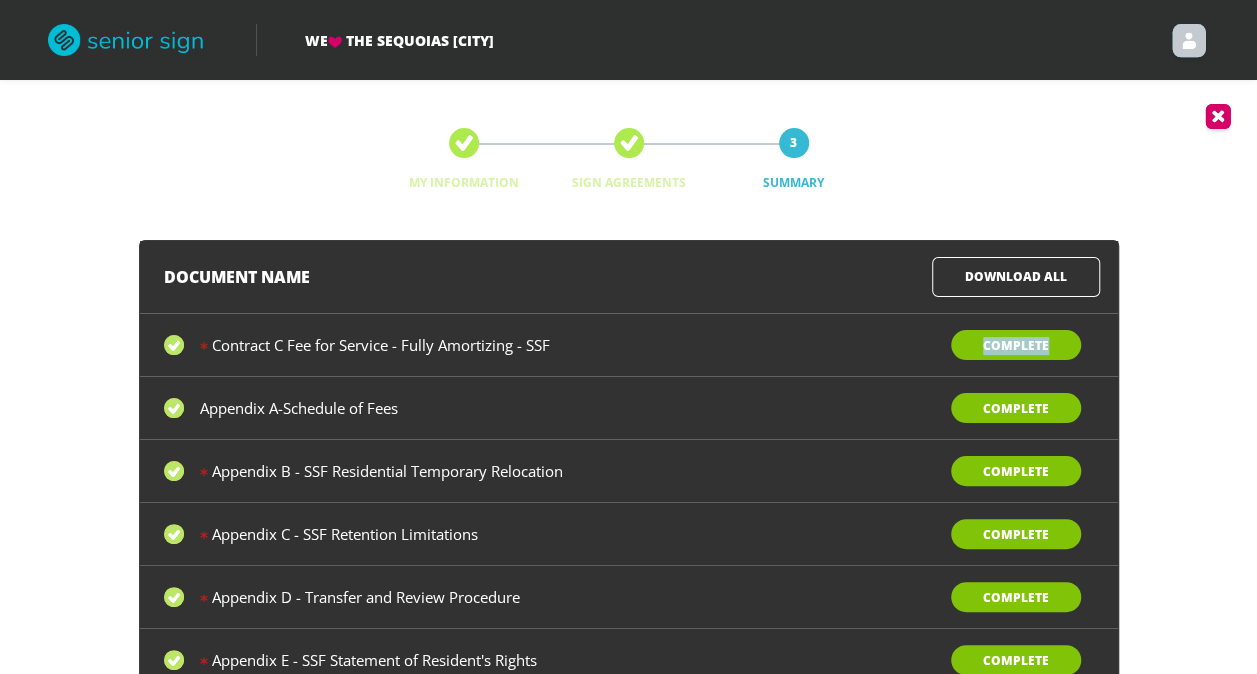 click on "Complete" at bounding box center (1016, 345) 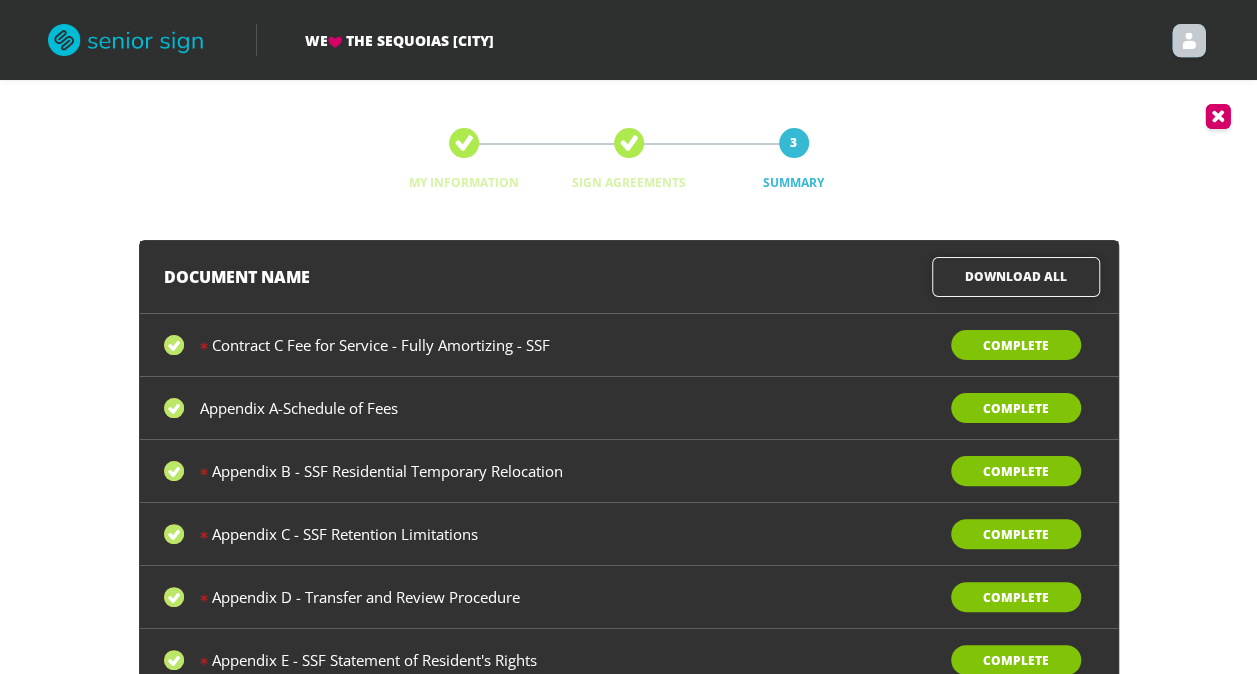 click on "Download All" at bounding box center (1016, 277) 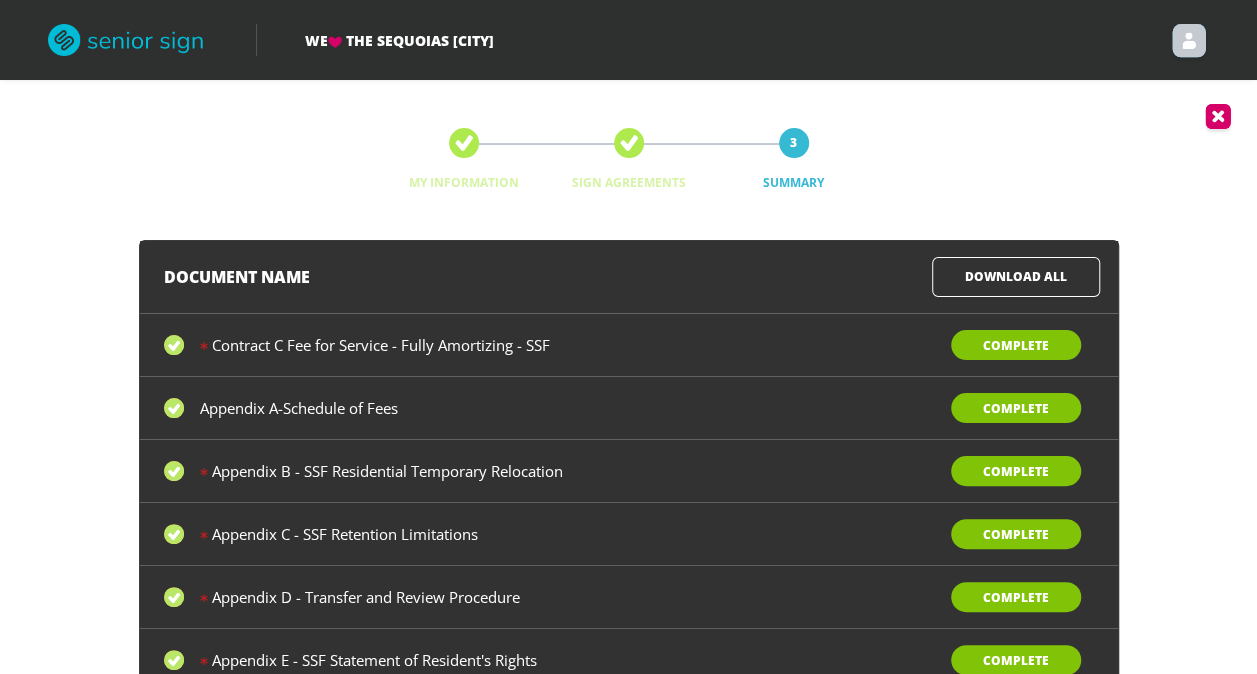 click on "Document Name Download All Contract C Fee for Service - Fully Amortizing - SSF Complete Appendix A-Schedule of Fees Complete Appendix B - SSF Residential Temporary Relocation Complete Appendix C - SSF Retention Limitations Complete Appendix D - Transfer and Review Procedure Complete Appendix E - SSF Statement of Resident's Rights Complete Appendix F - Notice of Cancellation Complete Appendix G - 2024 Audited Financial Statement Complete Appendix H - SSF Historic Schedule of Average Monthly Fees Complete Appendix I - SSF Summary of Procedures in the Event of CCRC Closure Complete Appendix J - Description of Method for Evaluating Residents' Care Needs Complete Appendix K - SSF Skilled Nursing Admissions Agreement Acknowledgement Complete Acknowledgement Form Complete Photo Release Complete Disclosure Statement Complete Back    Submit for Review" at bounding box center [628, 794] 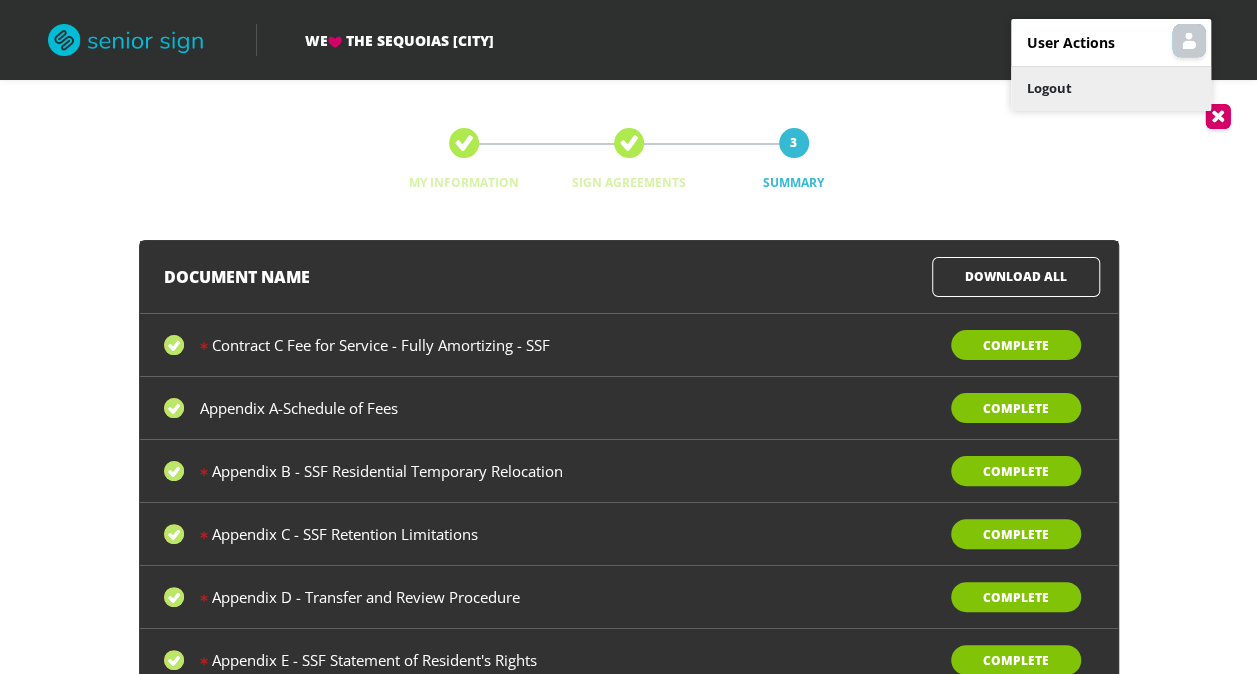 click on "Logout" at bounding box center (1111, 89) 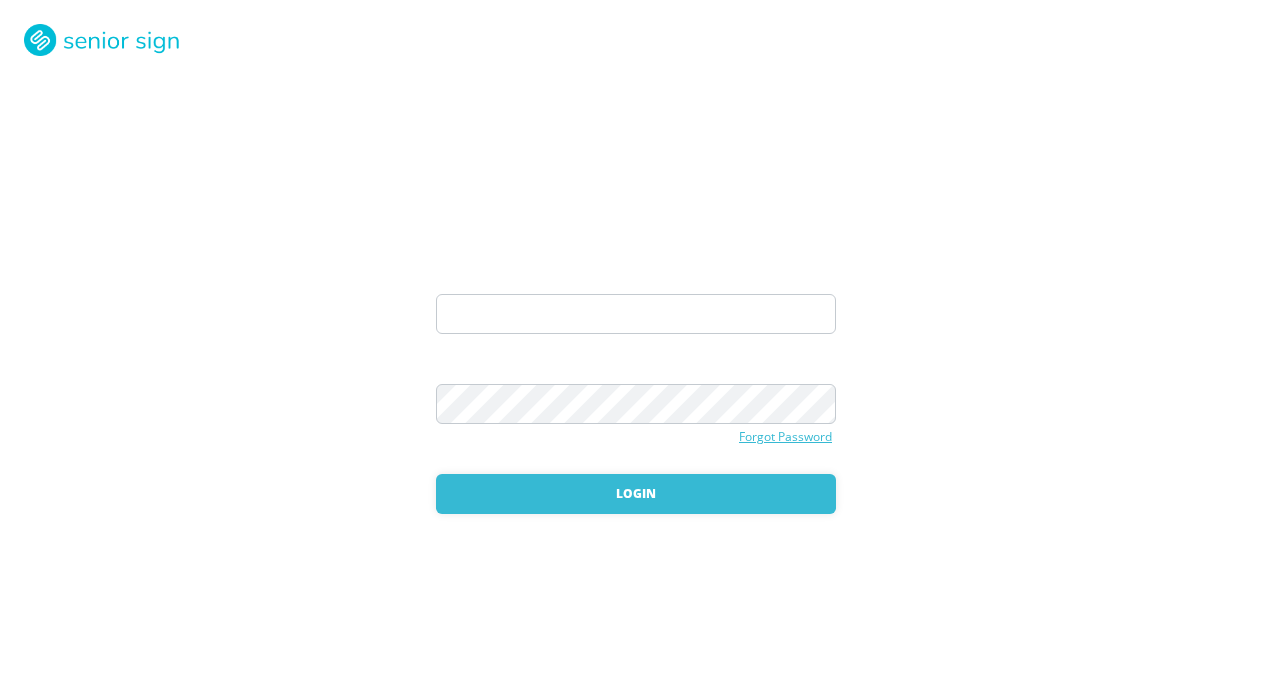 scroll, scrollTop: 0, scrollLeft: 0, axis: both 